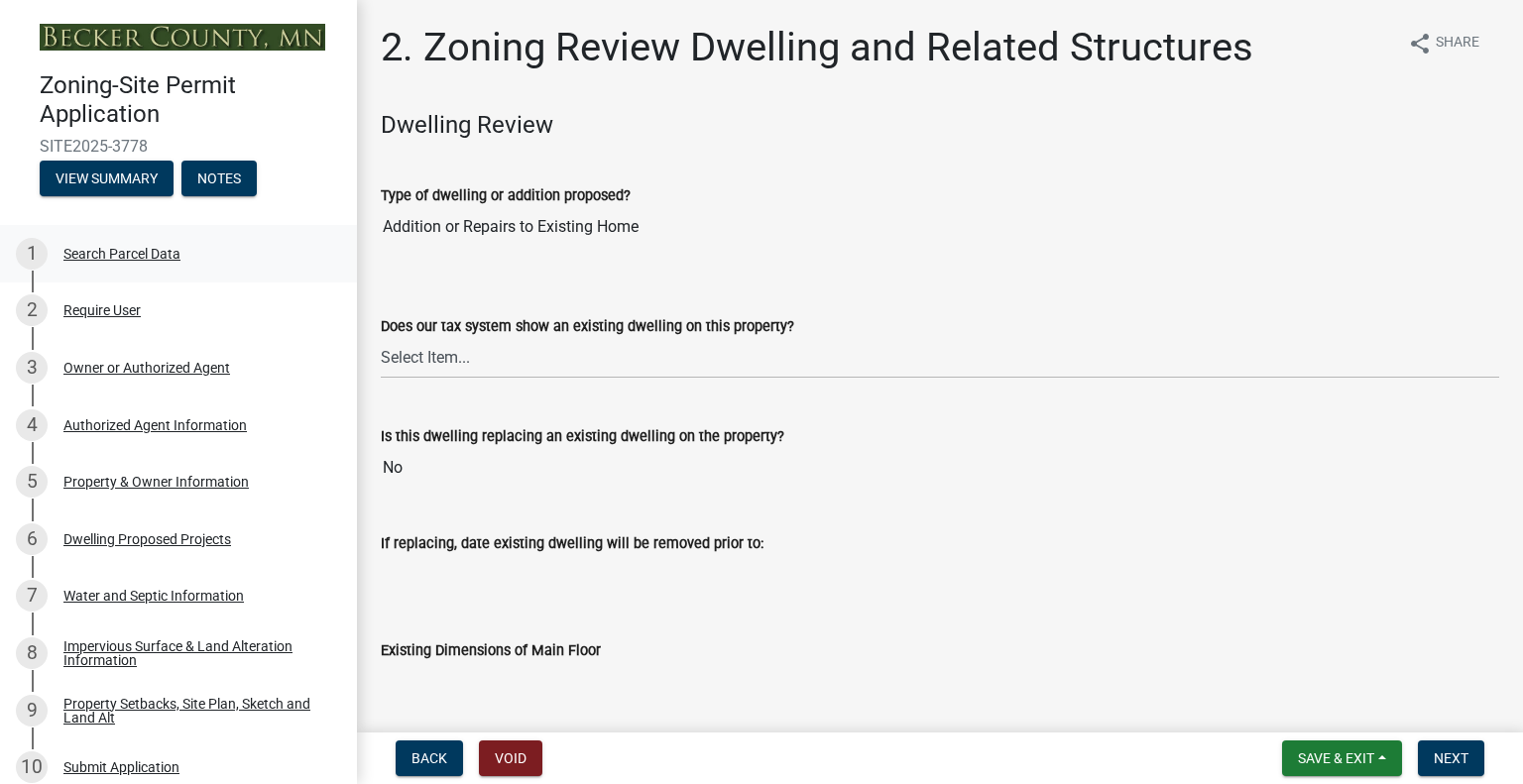 scroll, scrollTop: 0, scrollLeft: 0, axis: both 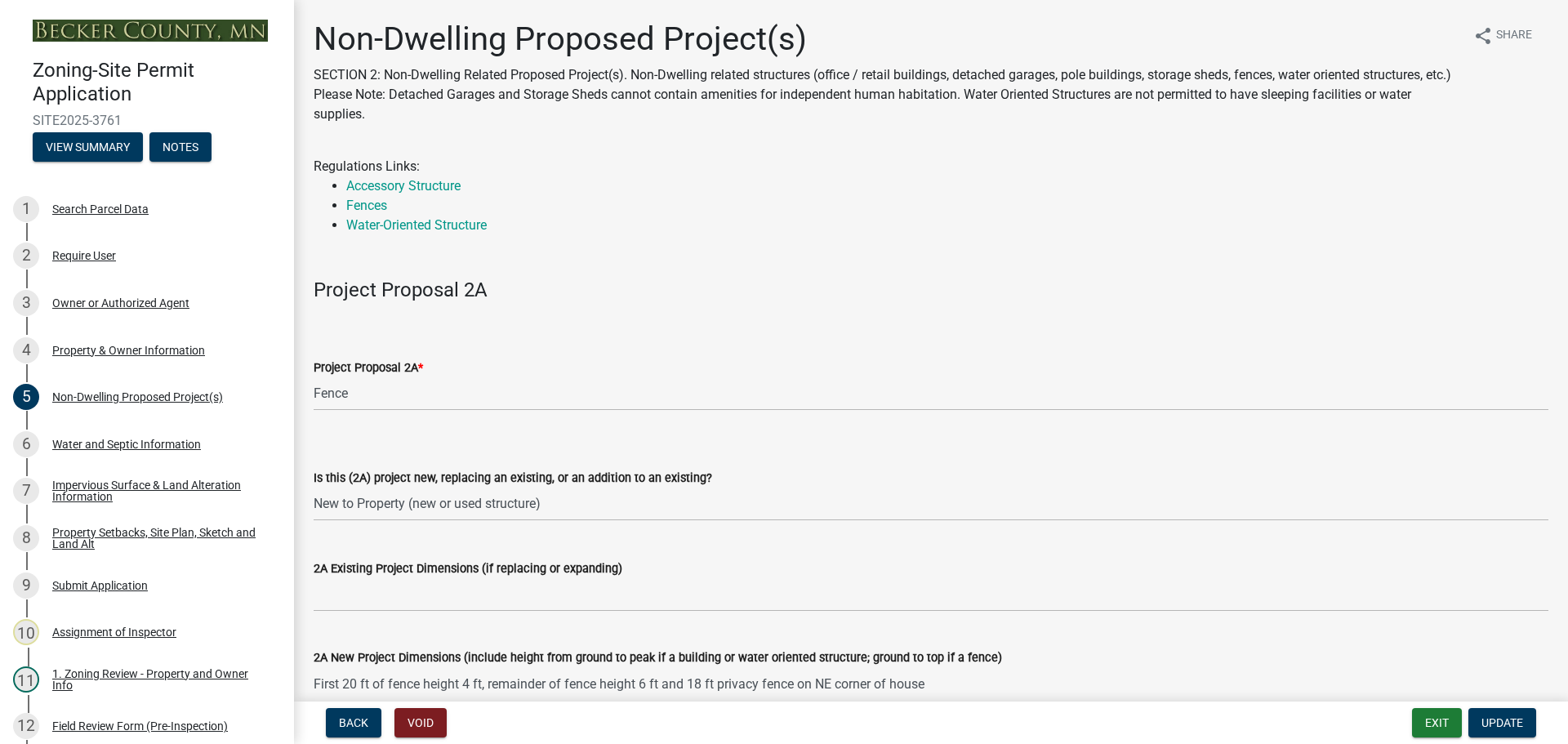 select on "5387bab8-bd05-474e-ad7d-0c7c43a14fd7" 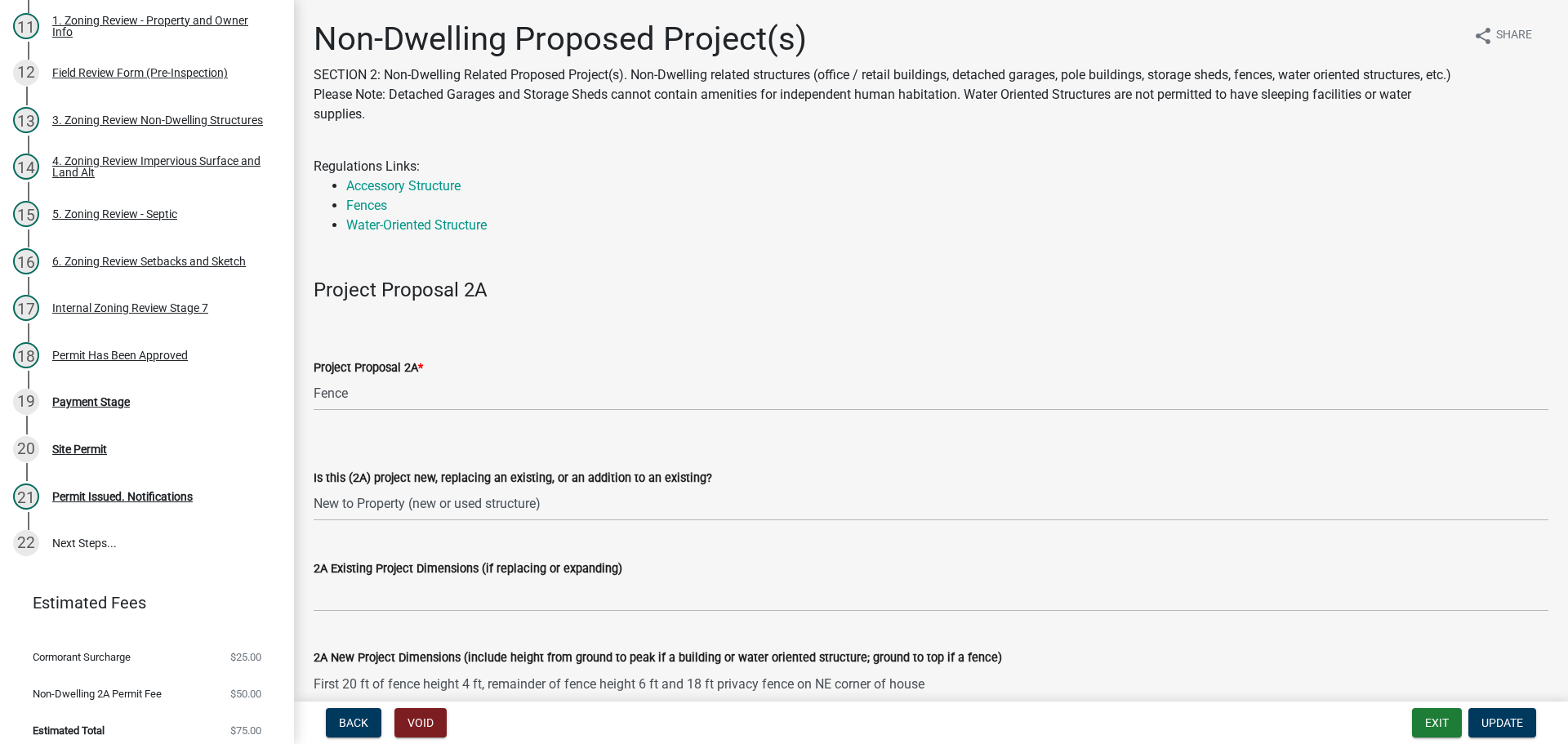 scroll, scrollTop: 1143, scrollLeft: 0, axis: vertical 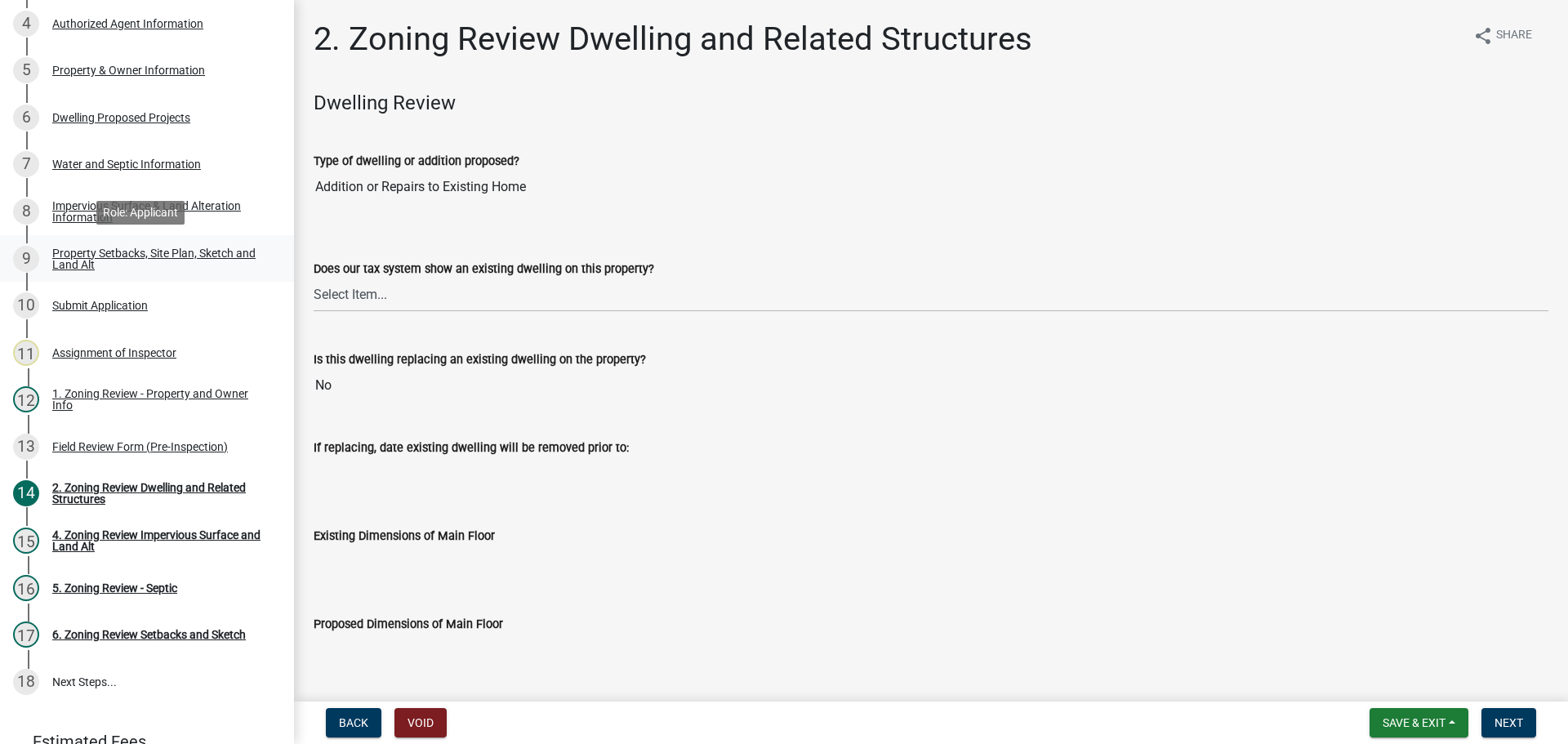 click on "Property Setbacks, Site Plan, Sketch and Land Alt" at bounding box center (160, 259) 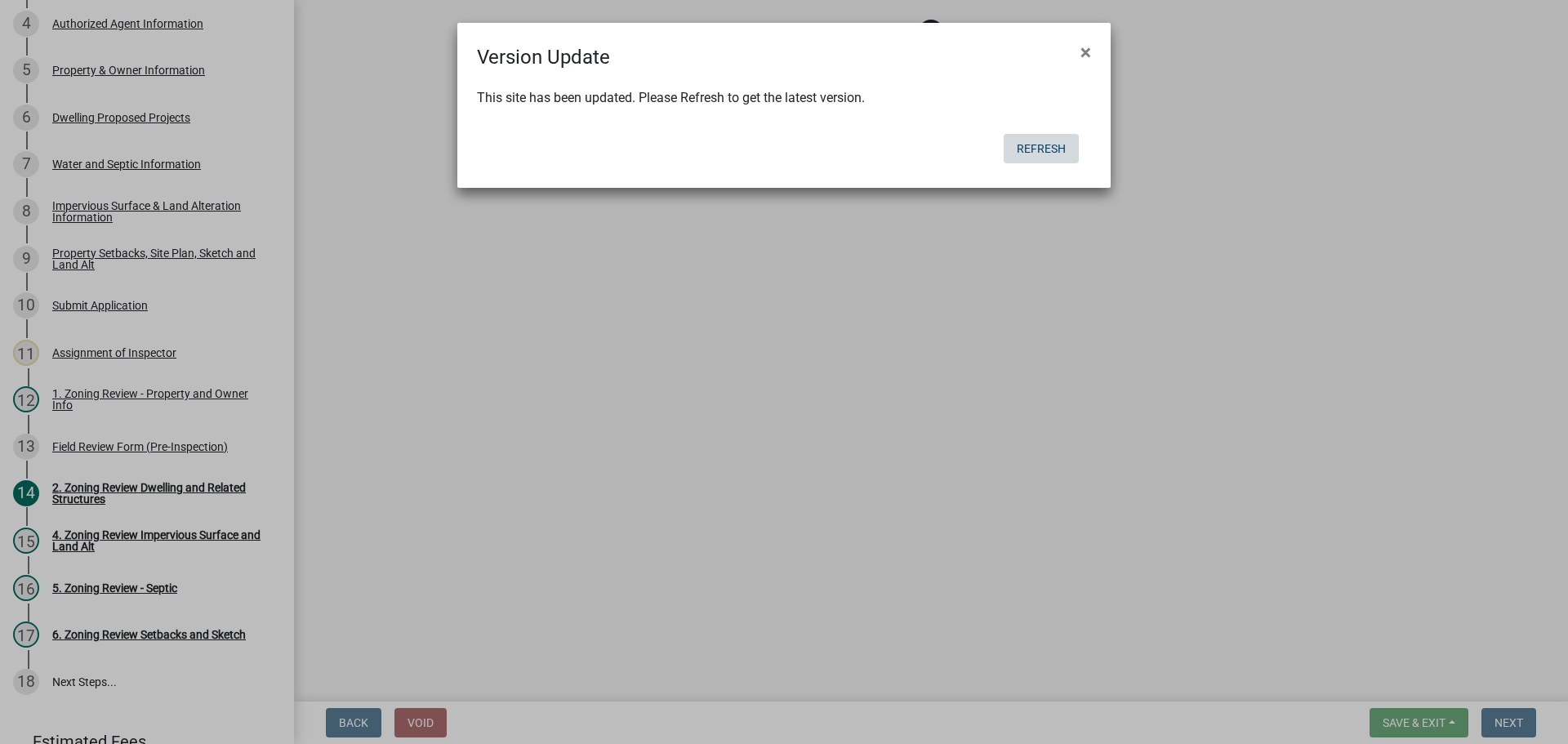 click on "Internet Explorer does NOT work with GeoPermits. Get a new browser for
more security, speed and to use this site.
Update your browser
Zoning-Site Permit Application  SITE2025-3778   View Summary   Notes   1     Search Parcel Data   2     Require User   3     Owner or Authorized Agent   4     Authorized Agent Information   5     Property & Owner Information   6     Dwelling Proposed Projects   7     Water and Septic Information   8     Impervious Surface & Land Alteration Information   9     Property Setbacks, Site Plan, Sketch and Land Alt   10     Submit Application   11     Assignment of Inspector   12     1. Zoning Review - Property and Owner Info   13     Field Review Form (Pre-Inspection)   14     2.  Zoning Review Dwelling and Related Structures   15     4. Zoning Review Impervious Surface and Land Alt   16     5. Zoning Review - Septic   17     18   Next Steps...  $0.00 Back" at bounding box center (784, 372) 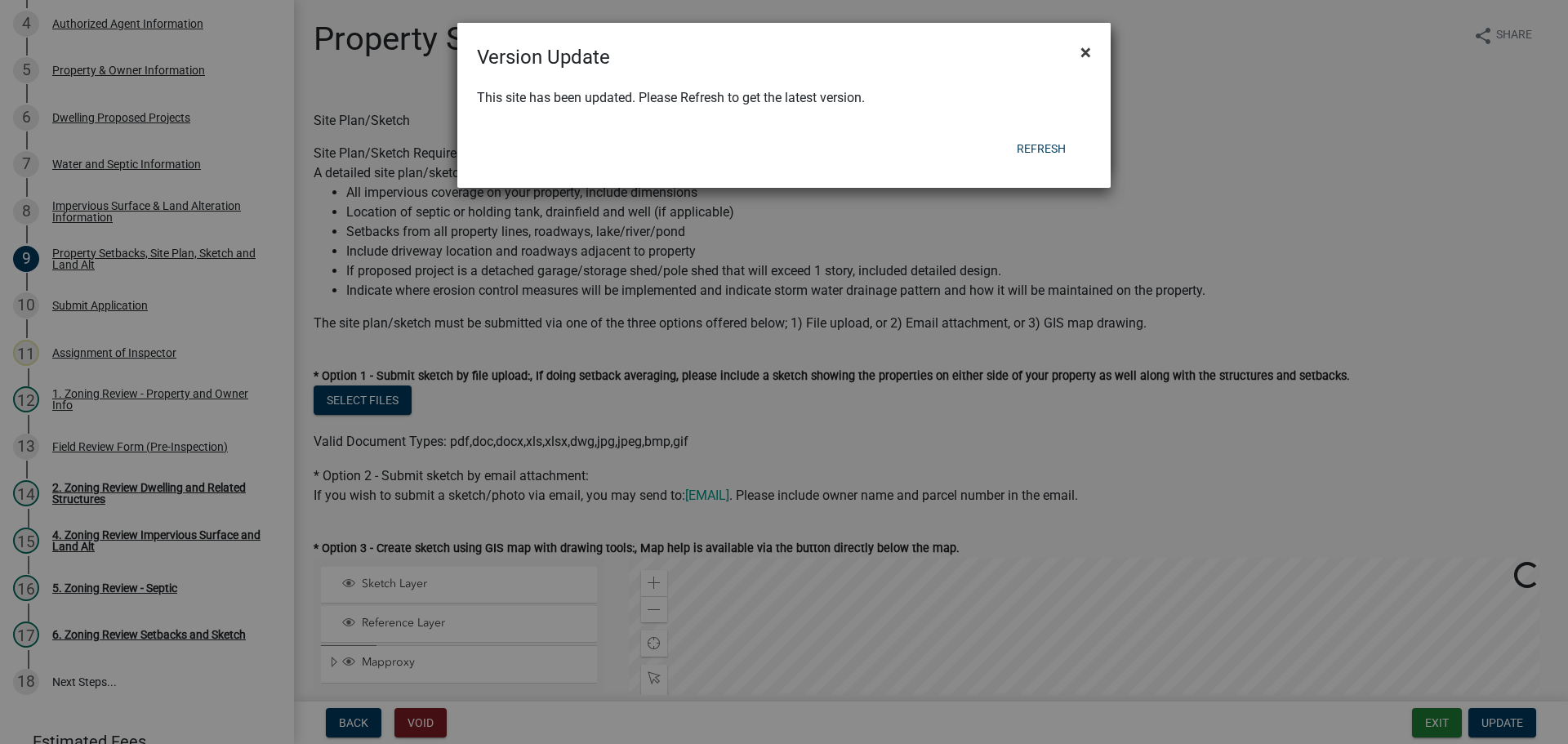 click on "×" 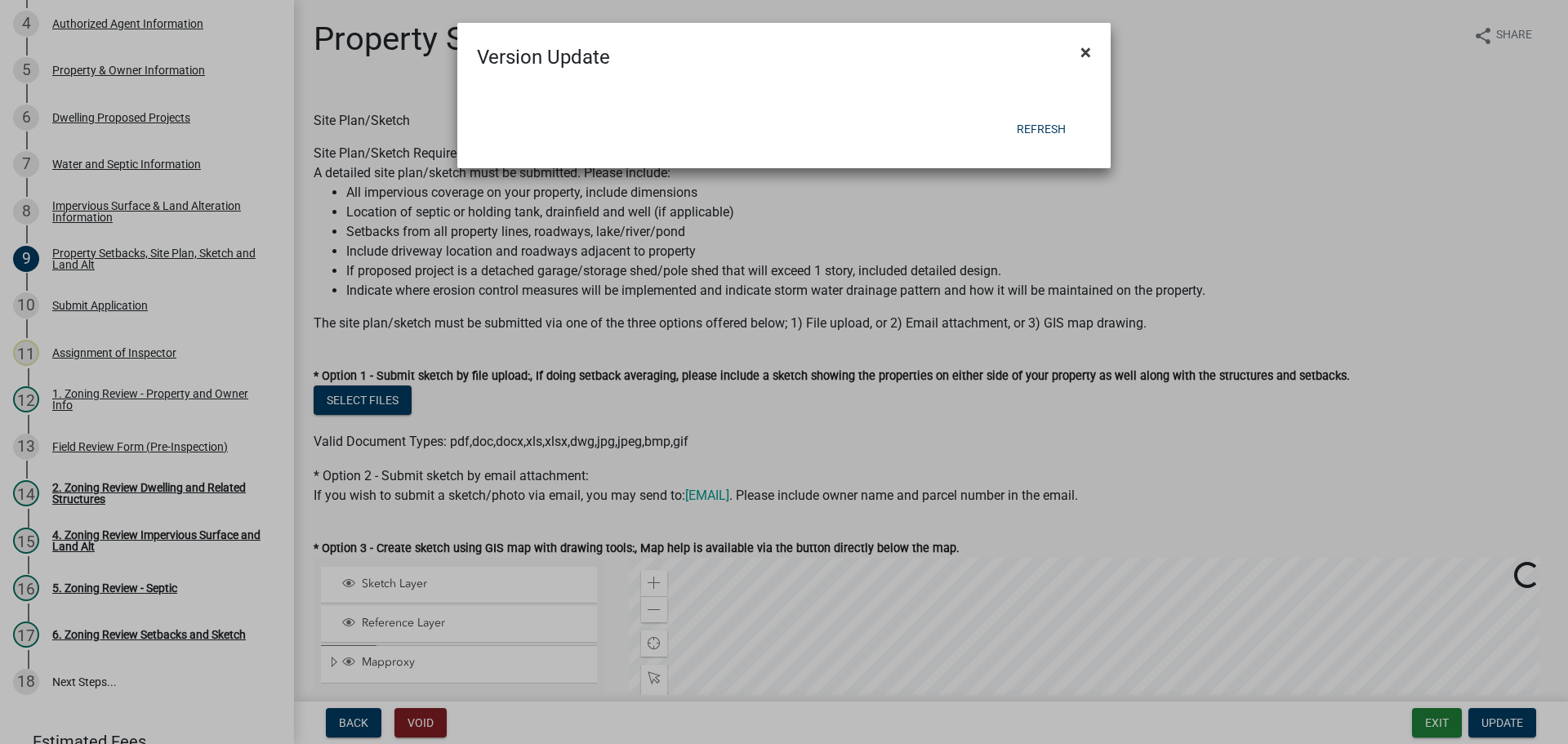 click on "×" 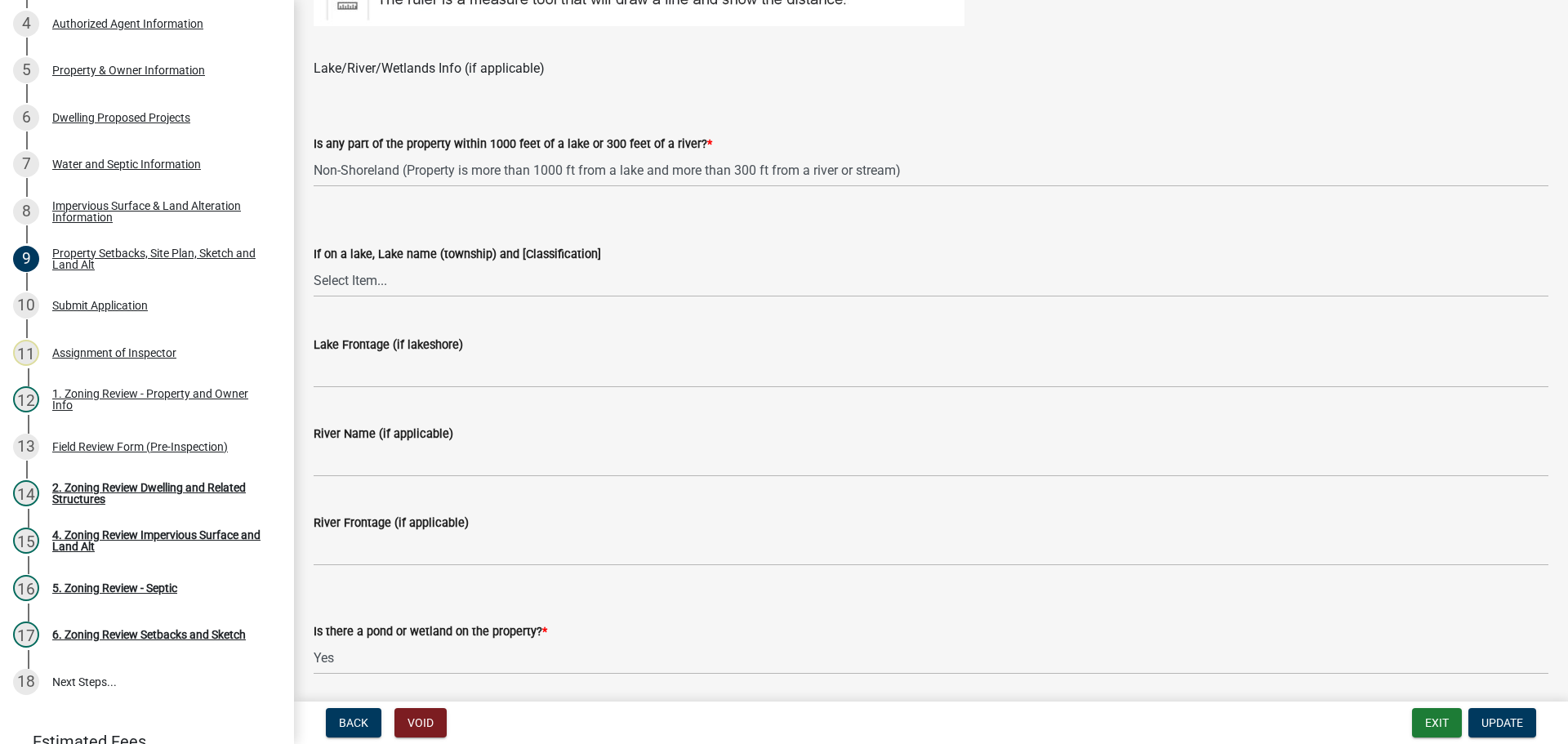 scroll, scrollTop: 1225, scrollLeft: 0, axis: vertical 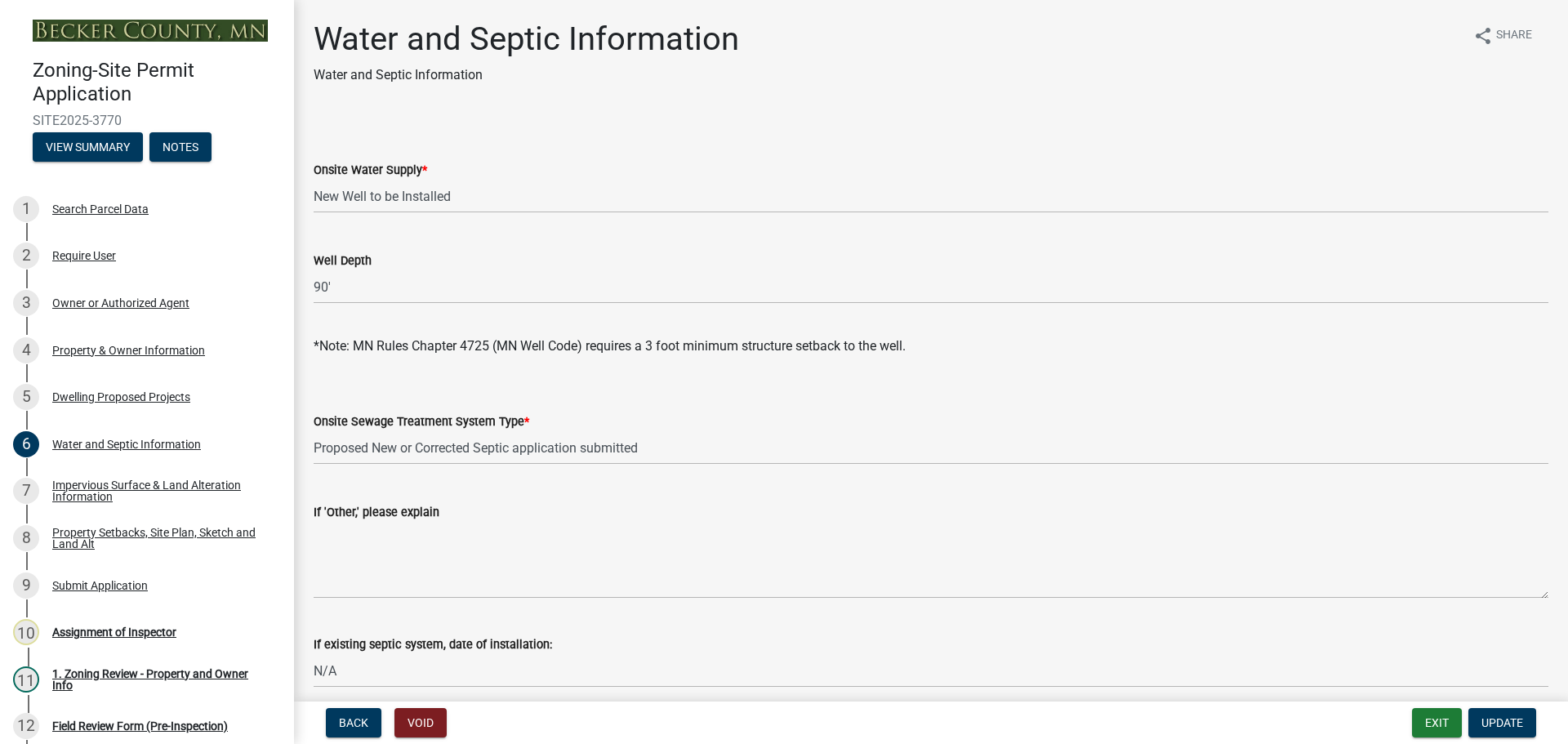 select on "295c6ba3-00c2-4229-aea3-8b4be6316de8" 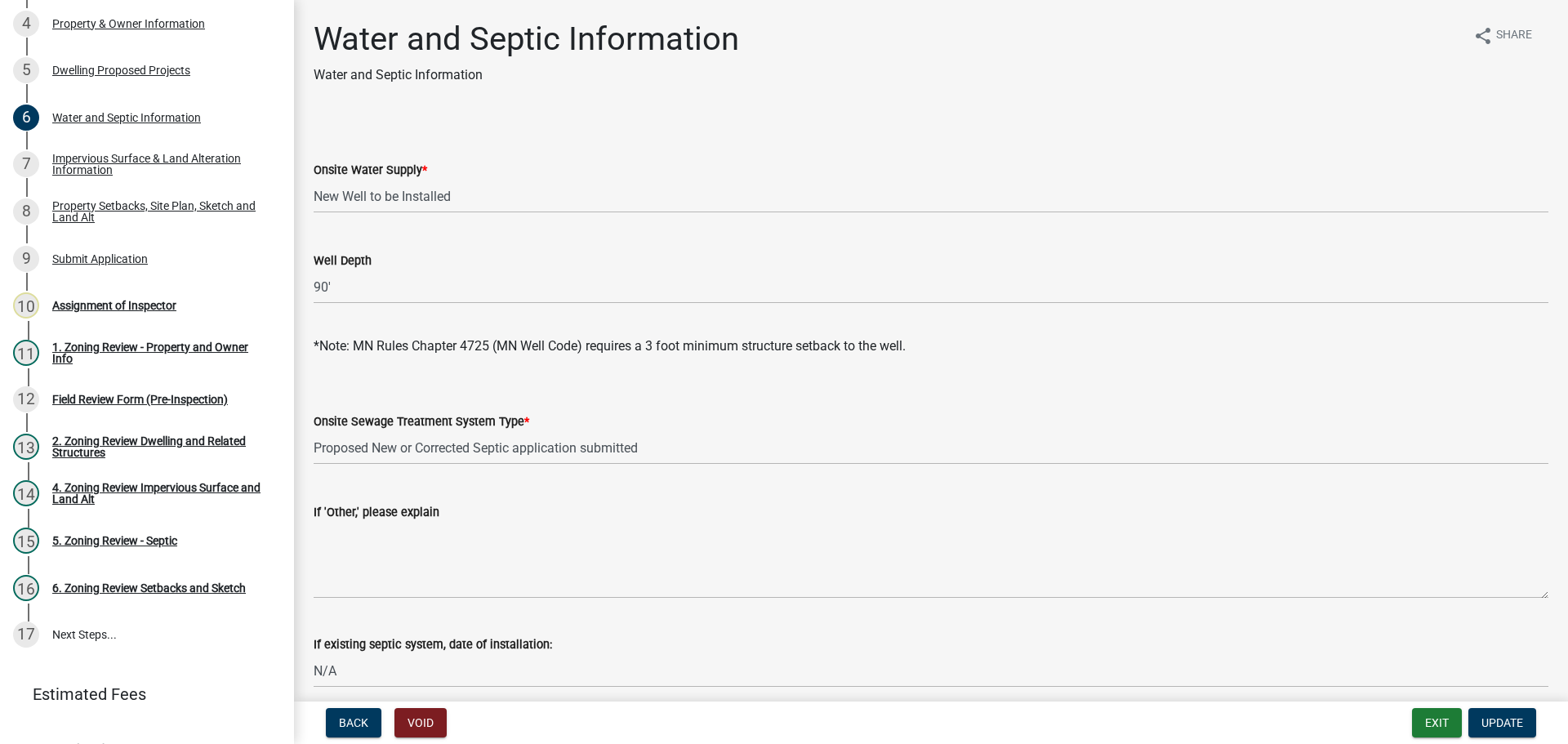 scroll, scrollTop: 474, scrollLeft: 0, axis: vertical 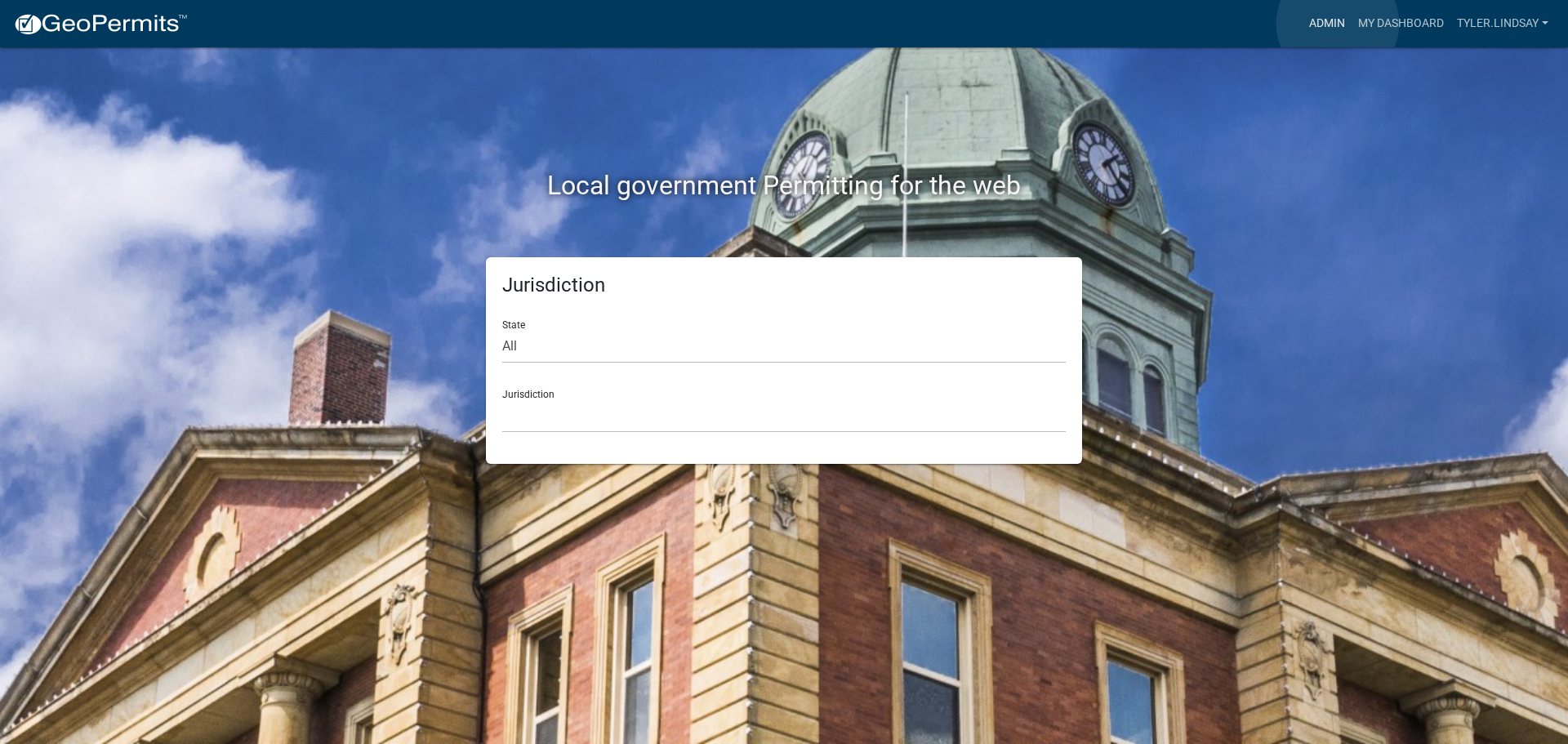 click on "Admin" at bounding box center (1327, 24) 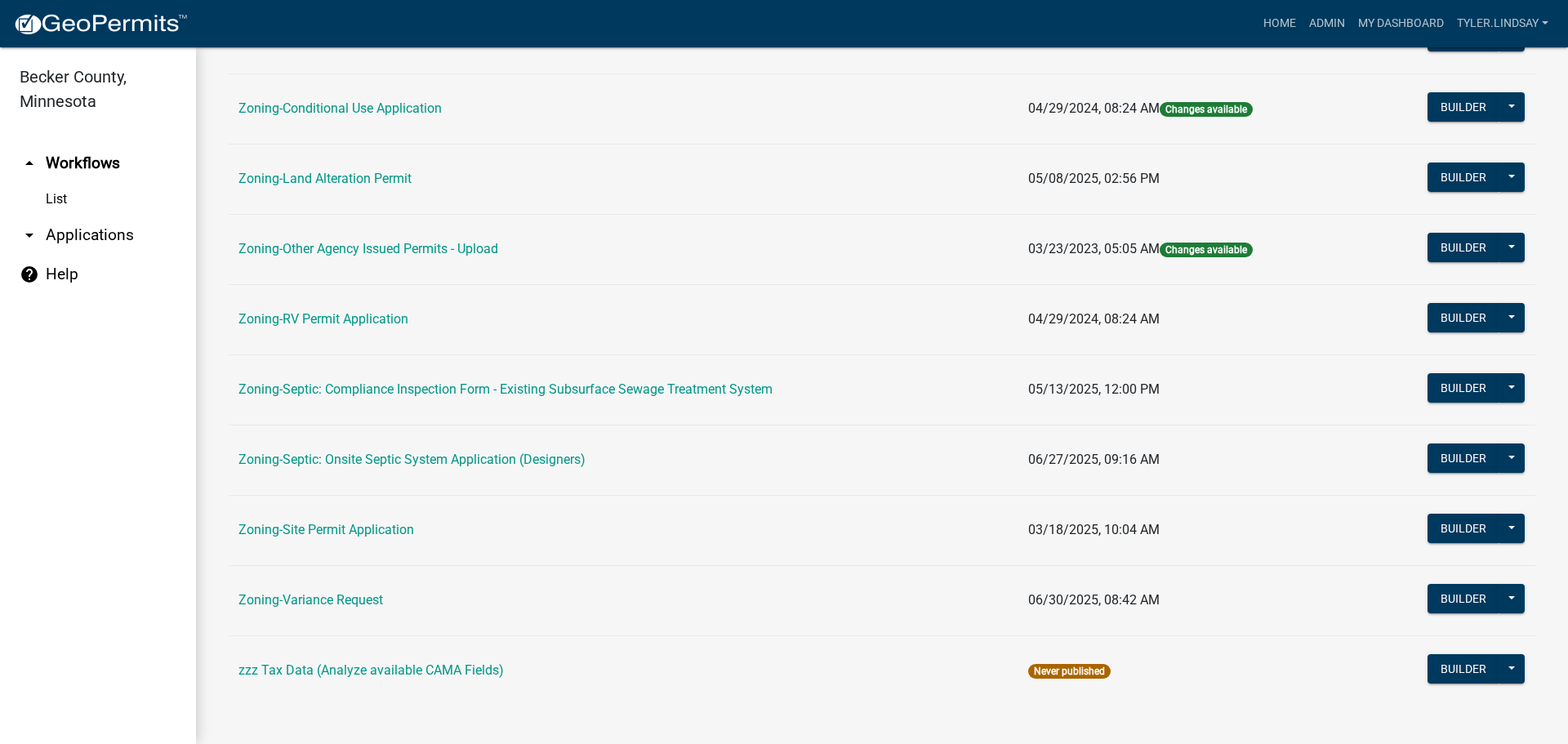 scroll, scrollTop: 497, scrollLeft: 0, axis: vertical 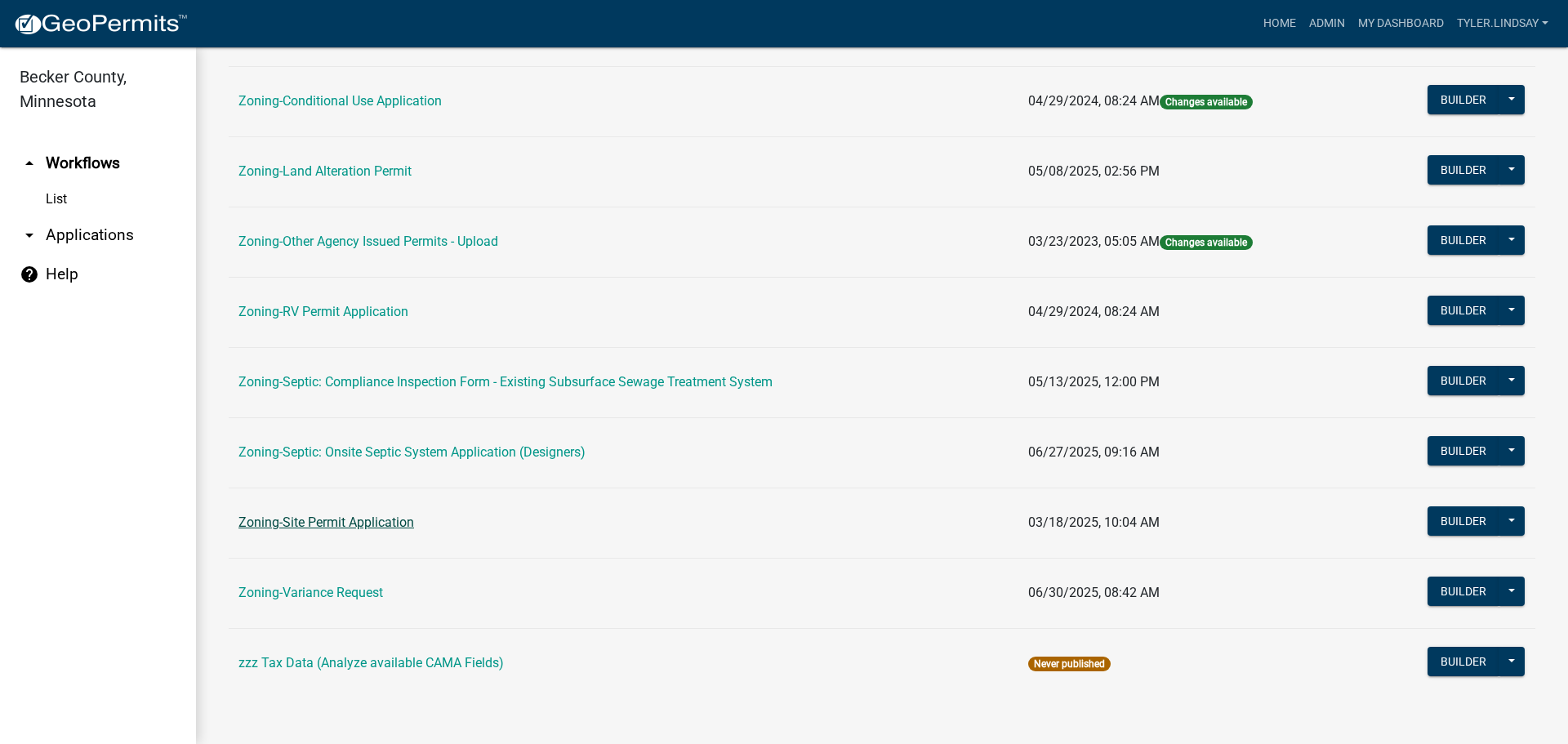 click on "Zoning-Site Permit Application" at bounding box center [326, 522] 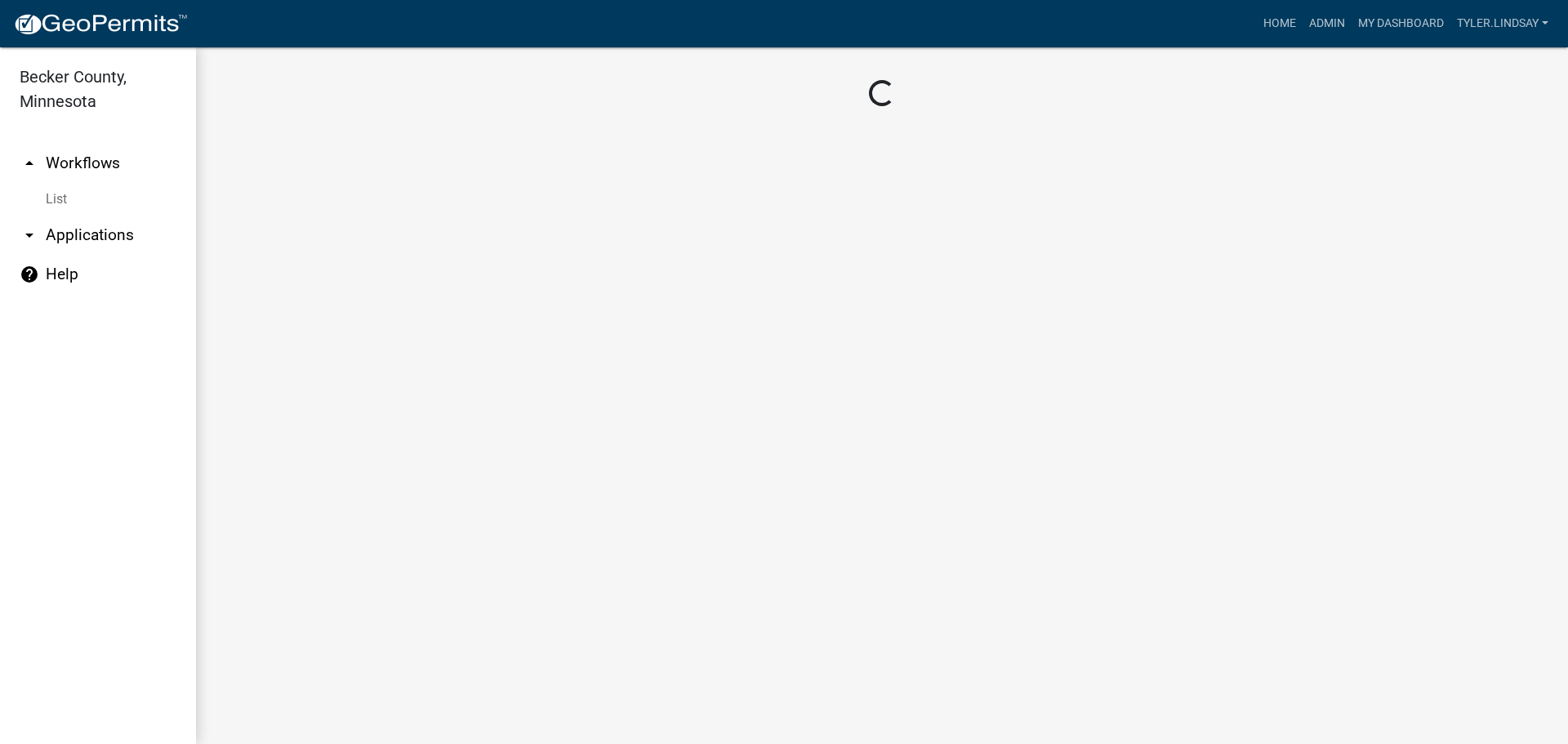 scroll, scrollTop: 0, scrollLeft: 0, axis: both 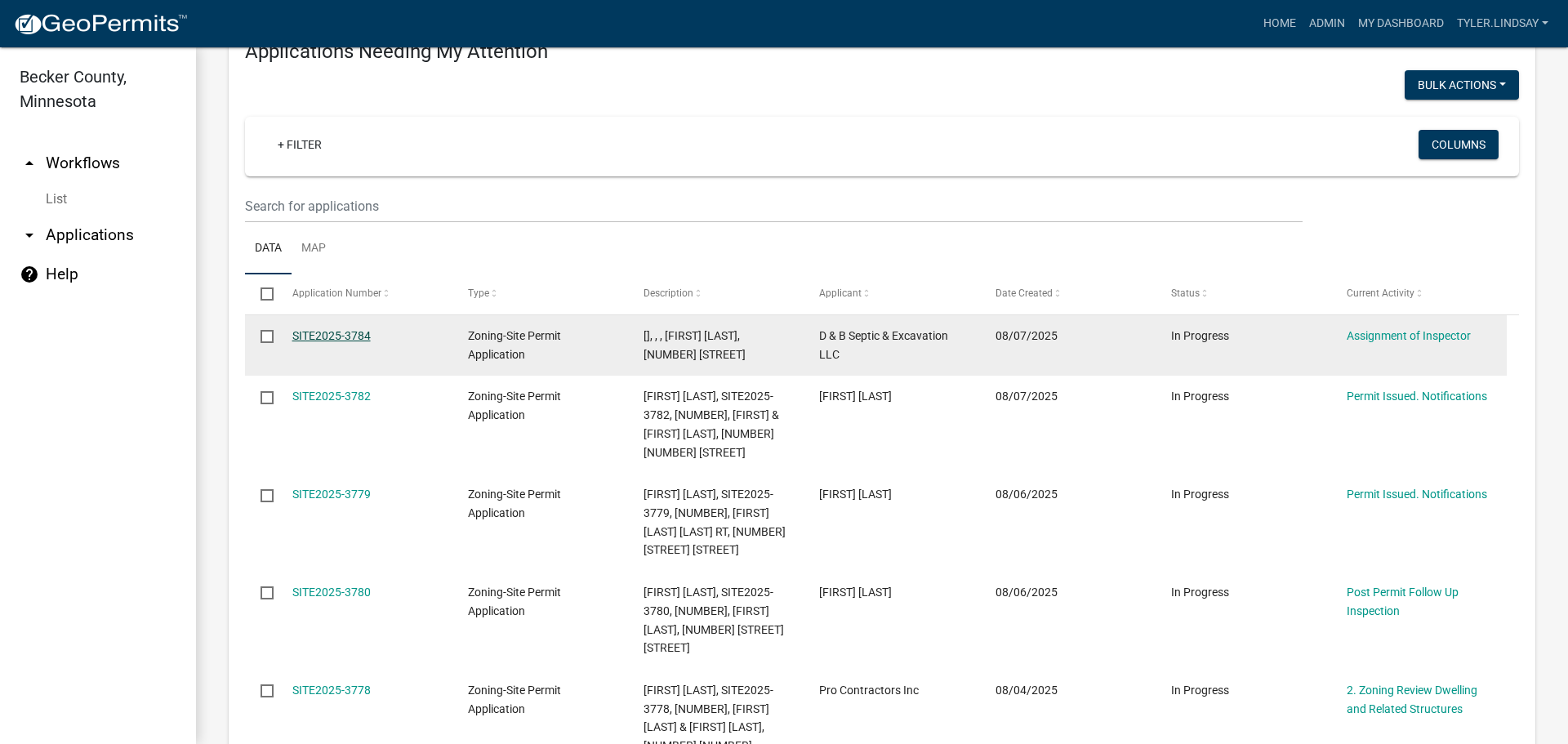 click on "SITE2025-3784" 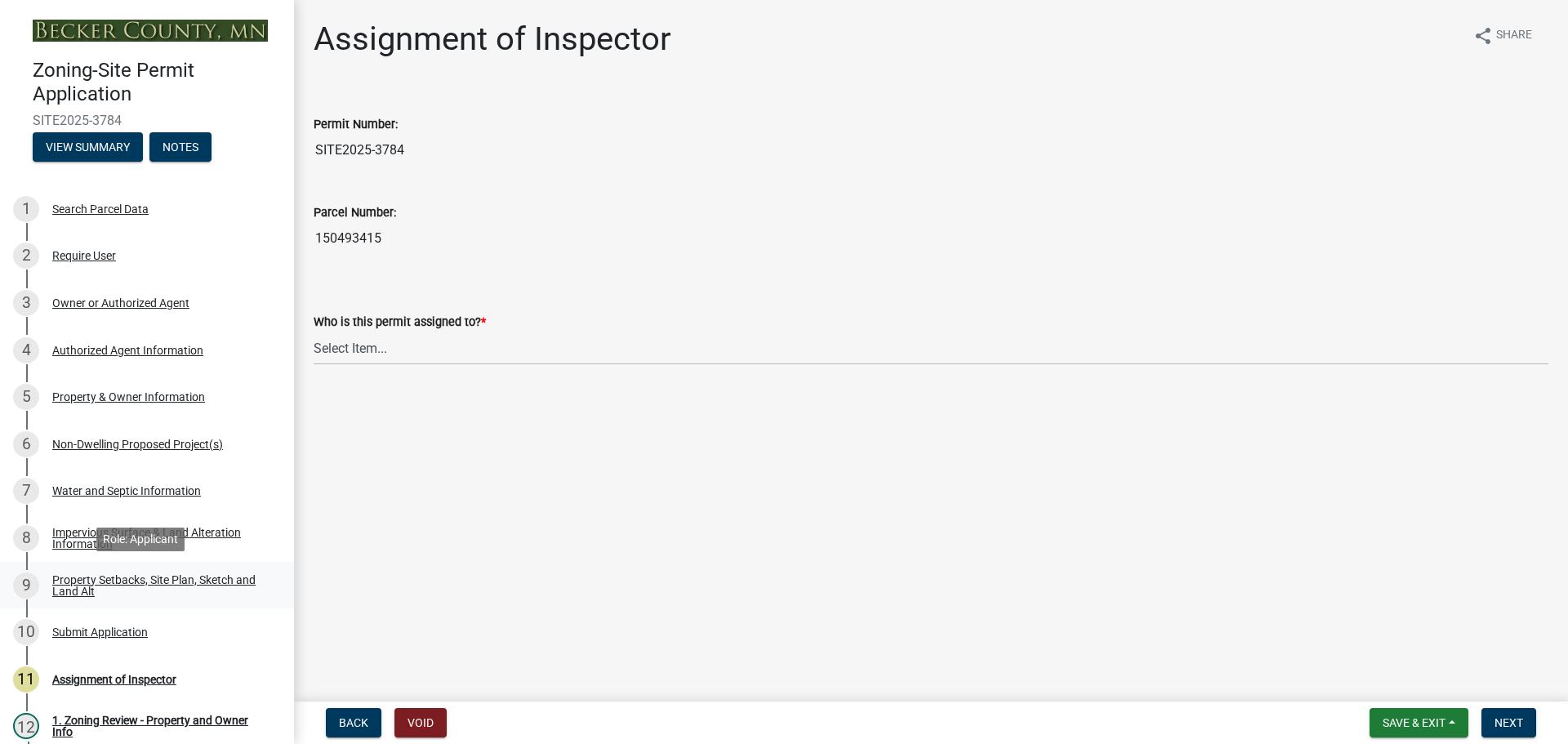 scroll, scrollTop: 82, scrollLeft: 0, axis: vertical 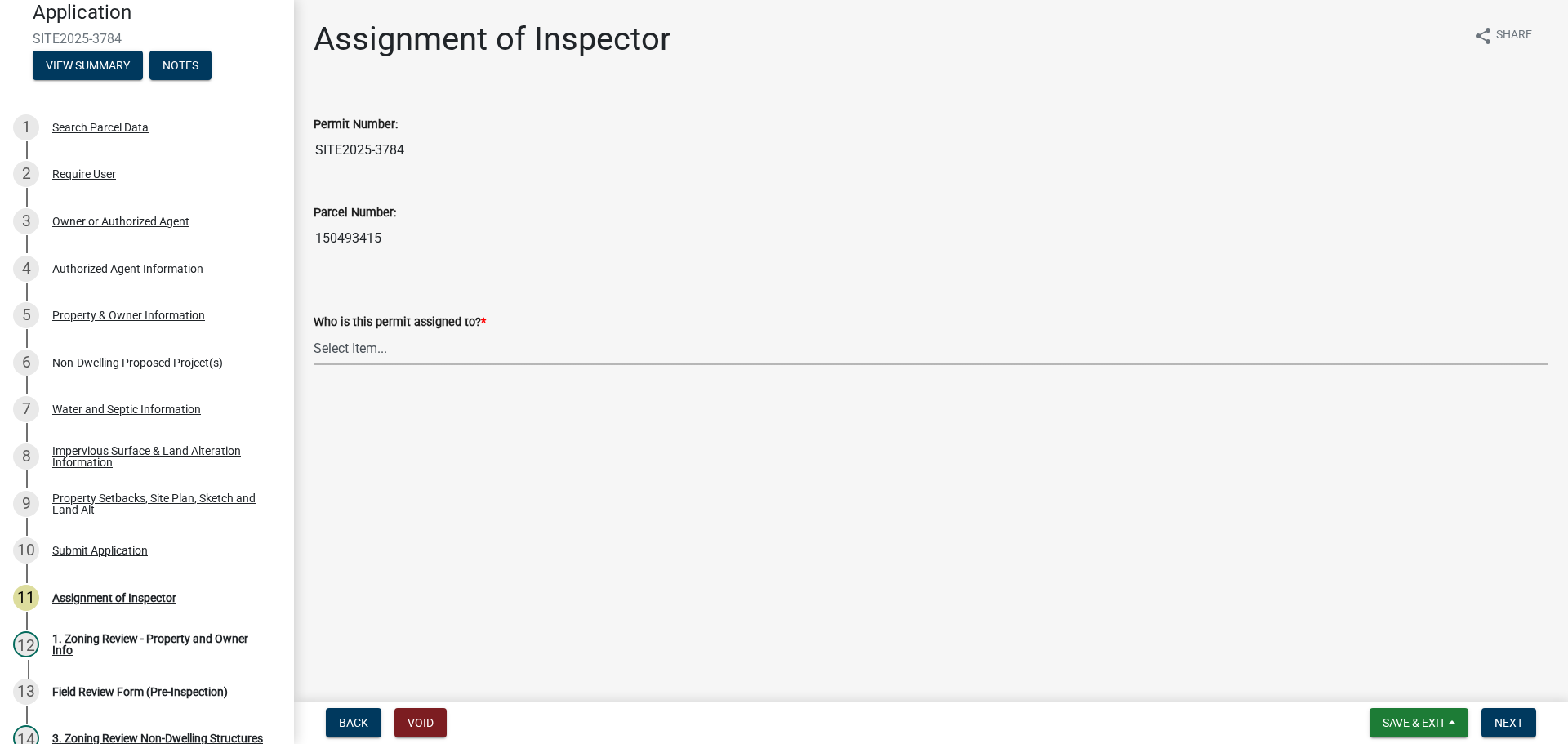 click on "Select Item...   [FIRST] [LAST]   [FIRST] [LAST]   [FIRST] [LAST]   [FIRST] [LAST]   [FIRST] [LAST]" at bounding box center [931, 348] 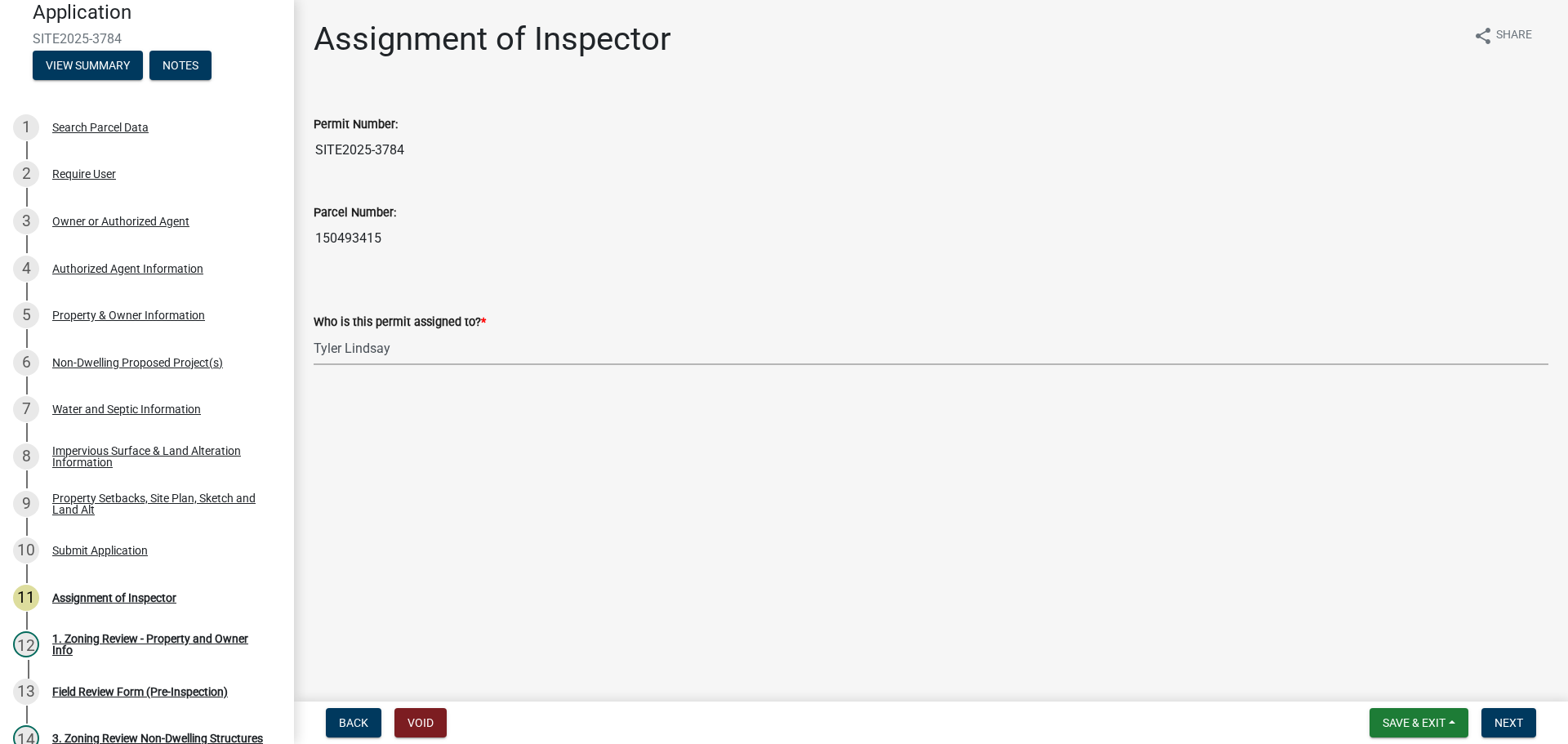 click on "Select Item...   [FIRST] [LAST]   [FIRST] [LAST]   [FIRST] [LAST]   [FIRST] [LAST]   [FIRST] [LAST]" at bounding box center (931, 348) 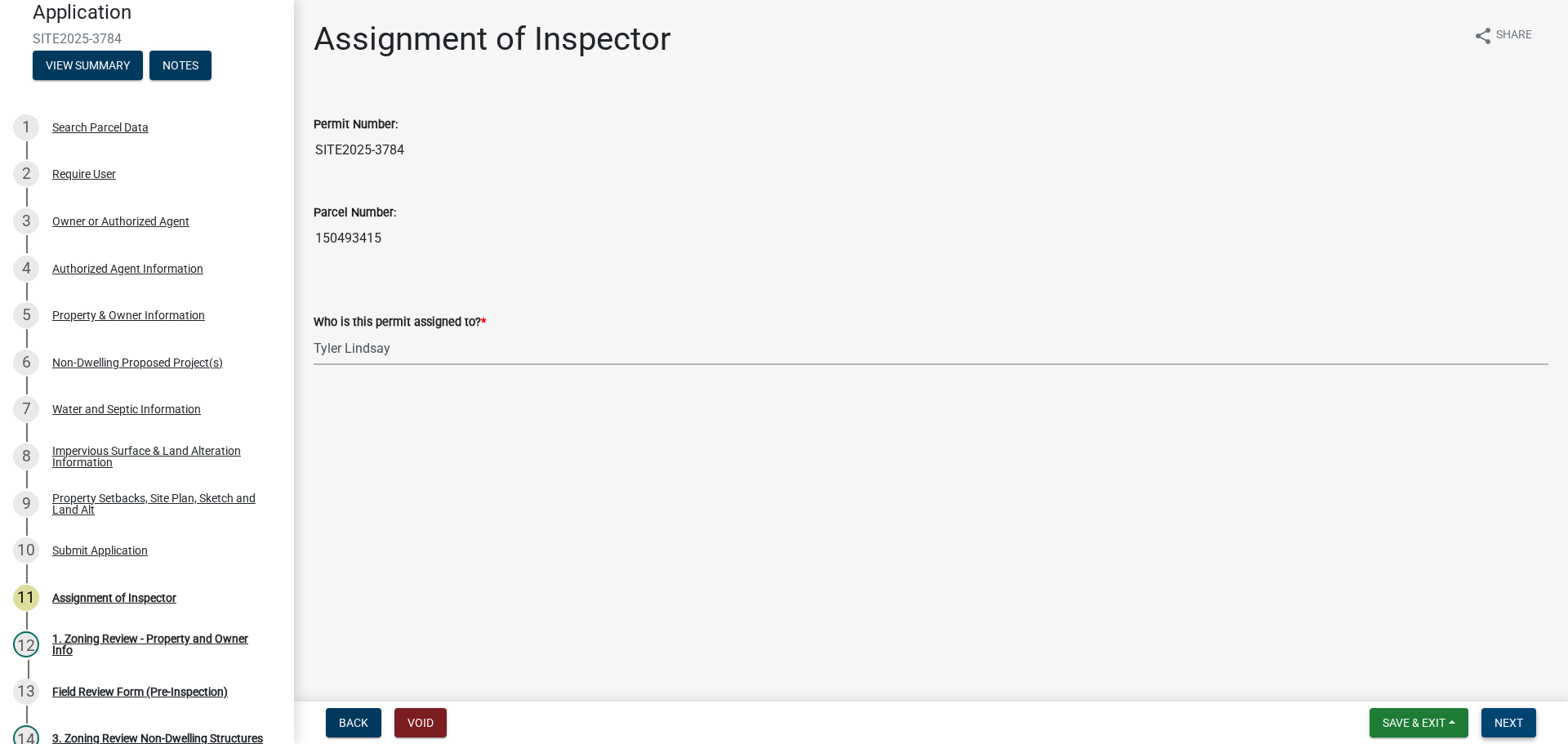 click on "Next" at bounding box center [1508, 723] 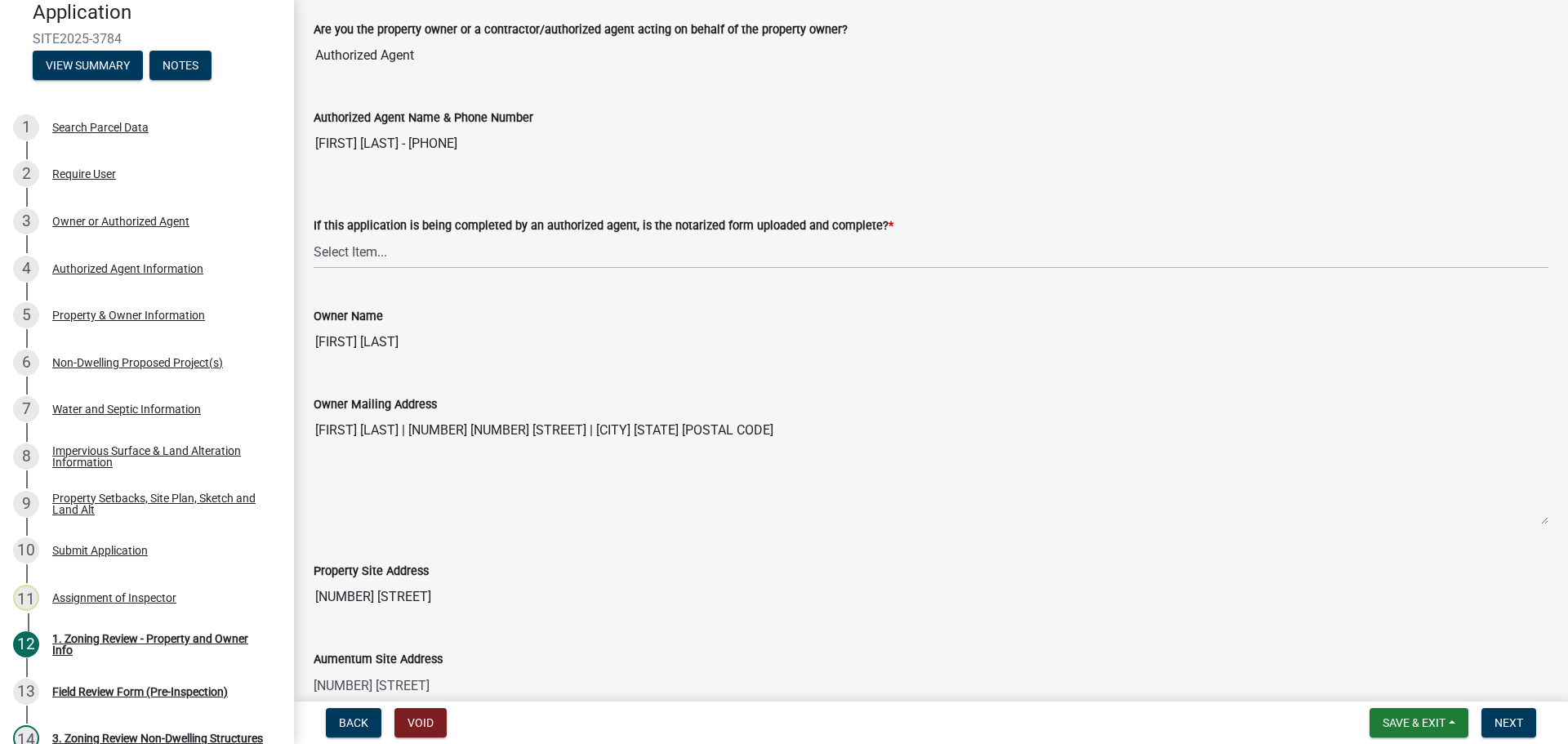 scroll, scrollTop: 327, scrollLeft: 0, axis: vertical 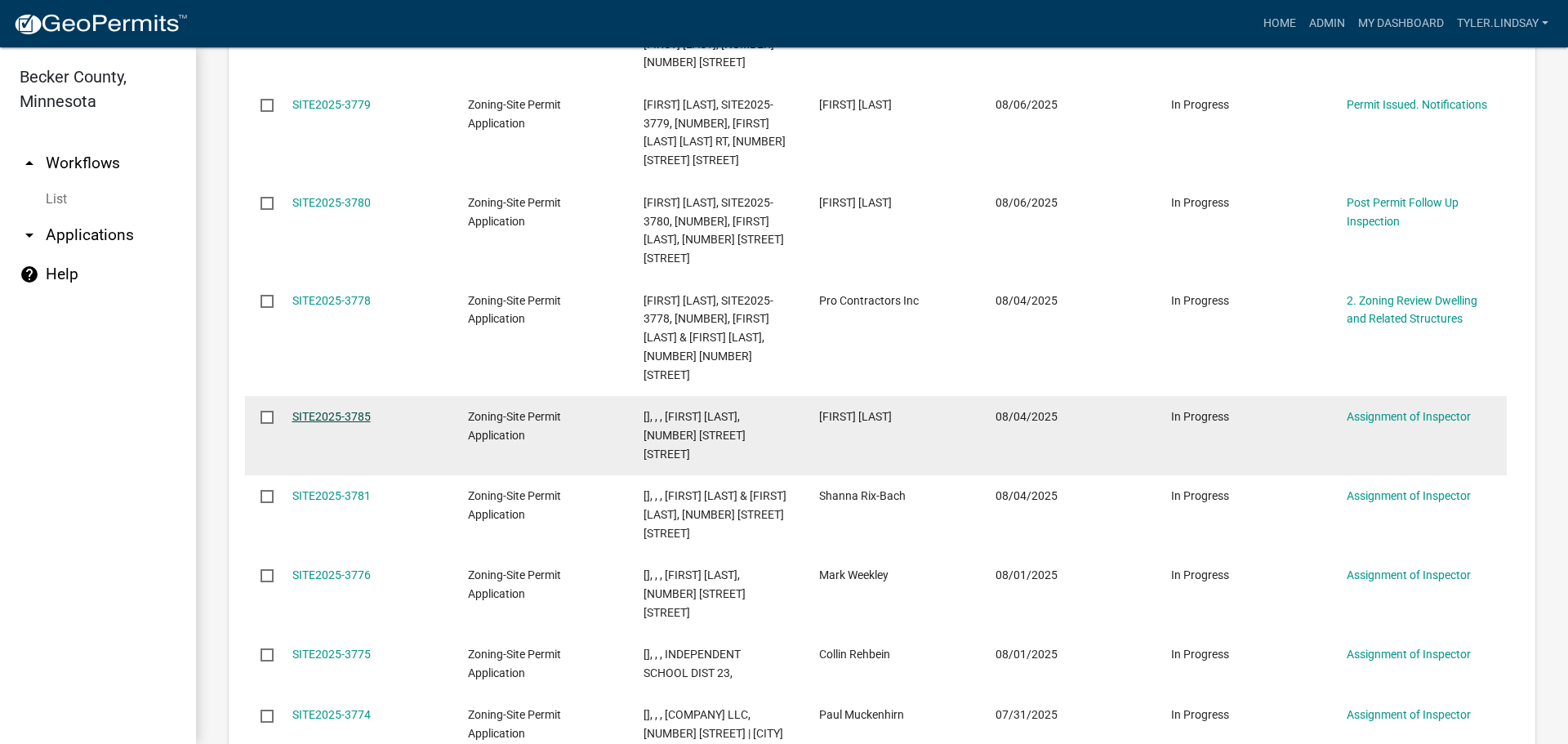 click on "SITE2025-3785" 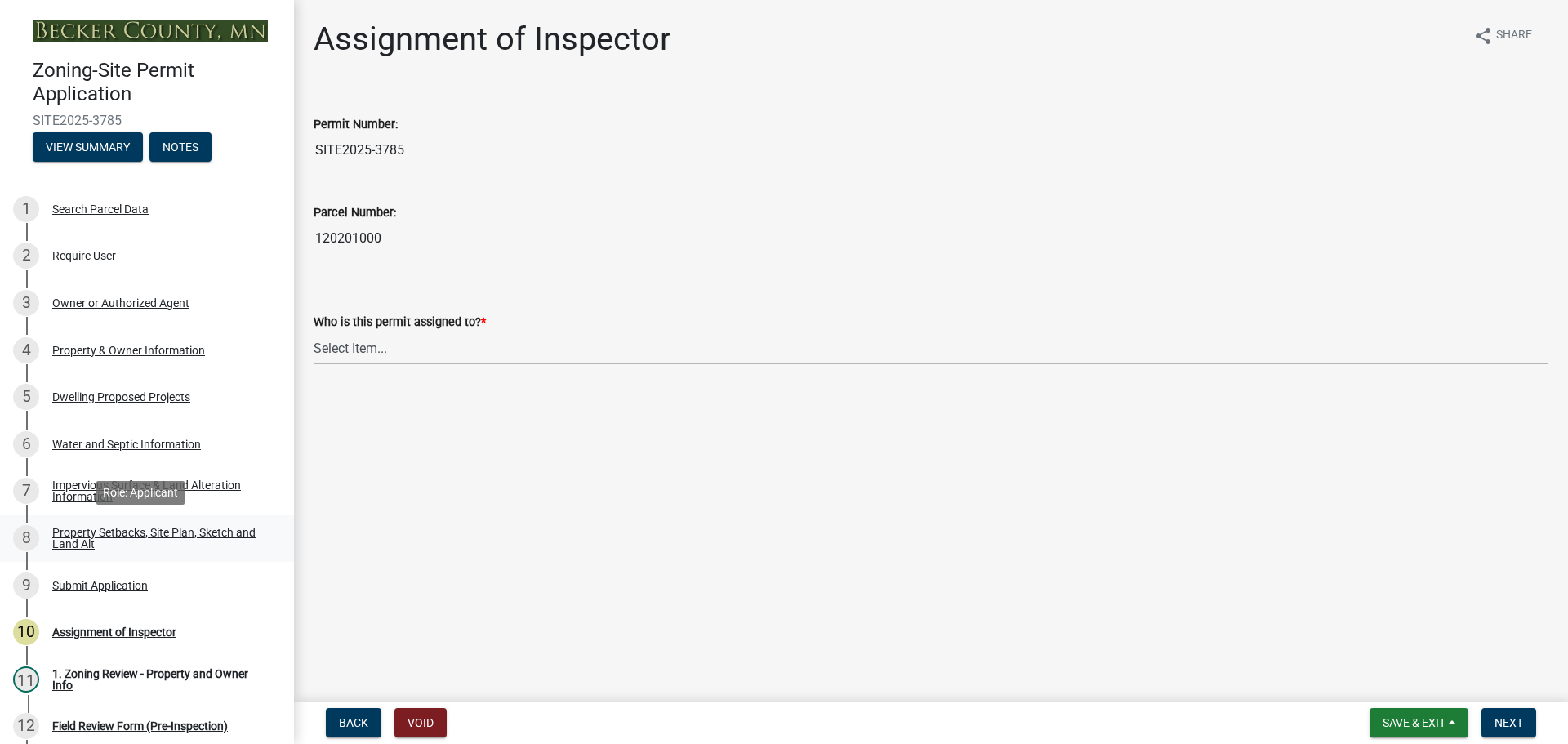 click on "Property Setbacks, Site Plan, Sketch and Land Alt" at bounding box center (160, 538) 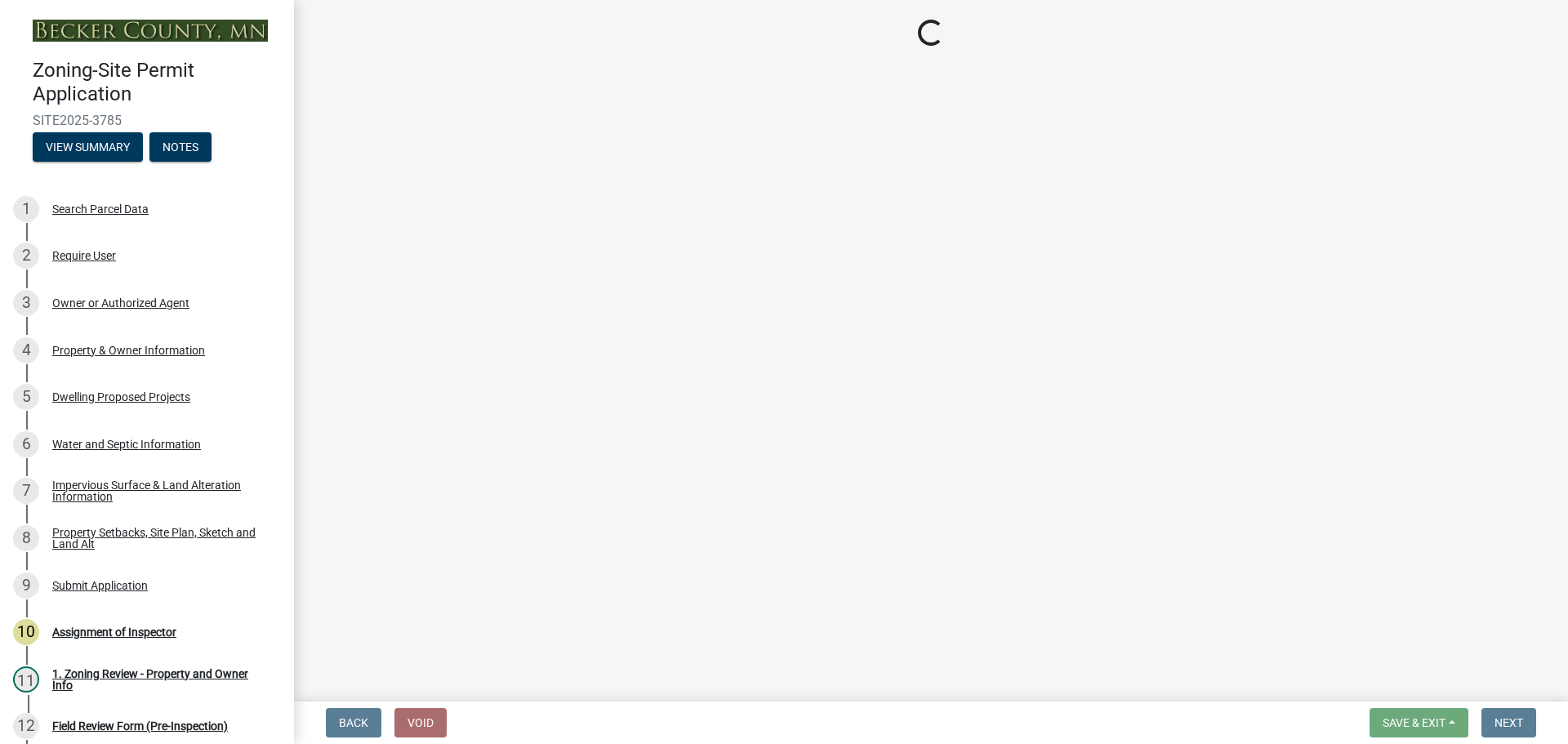 select on "7b13c63f-e699-4112-b373-98fbd28ec536" 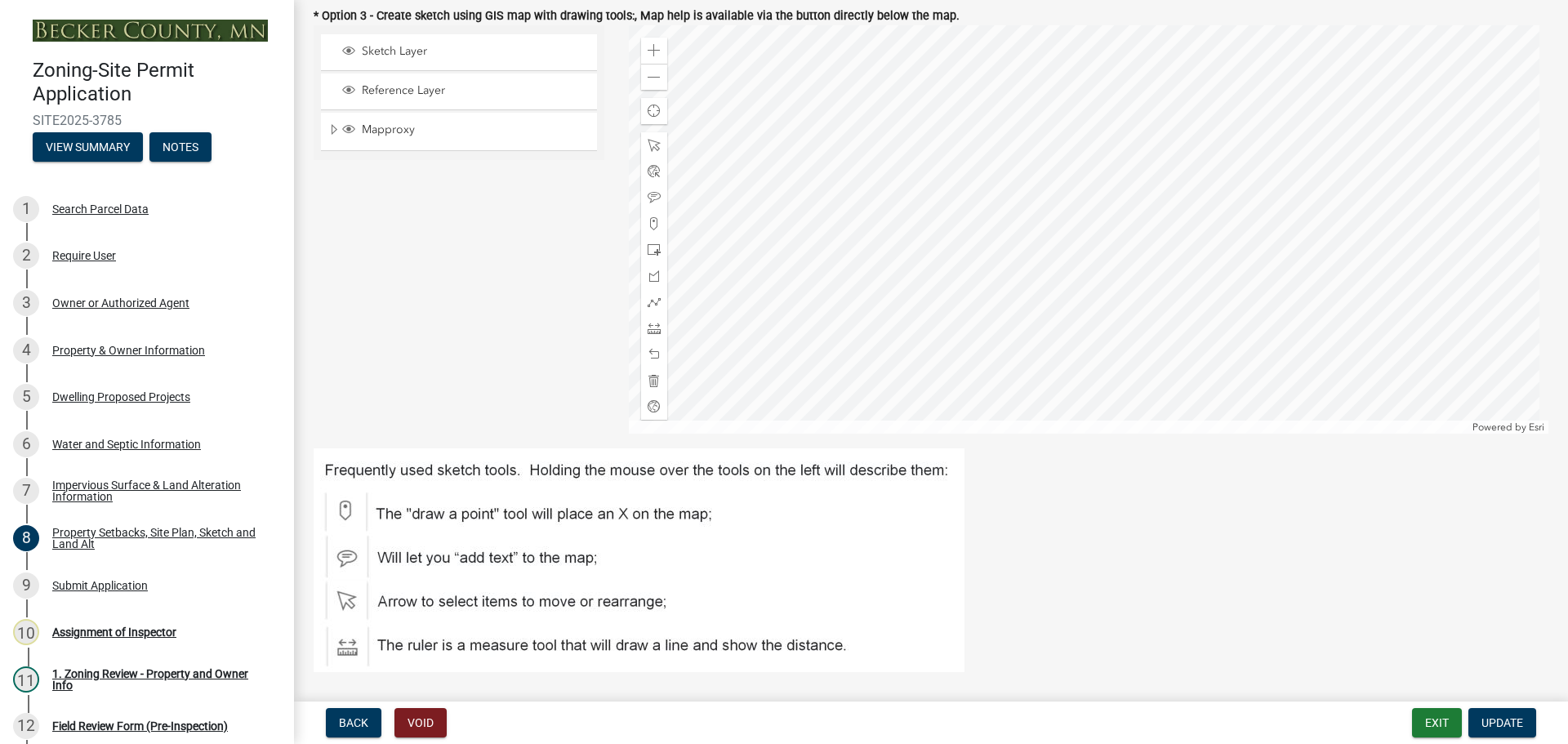 scroll, scrollTop: 408, scrollLeft: 0, axis: vertical 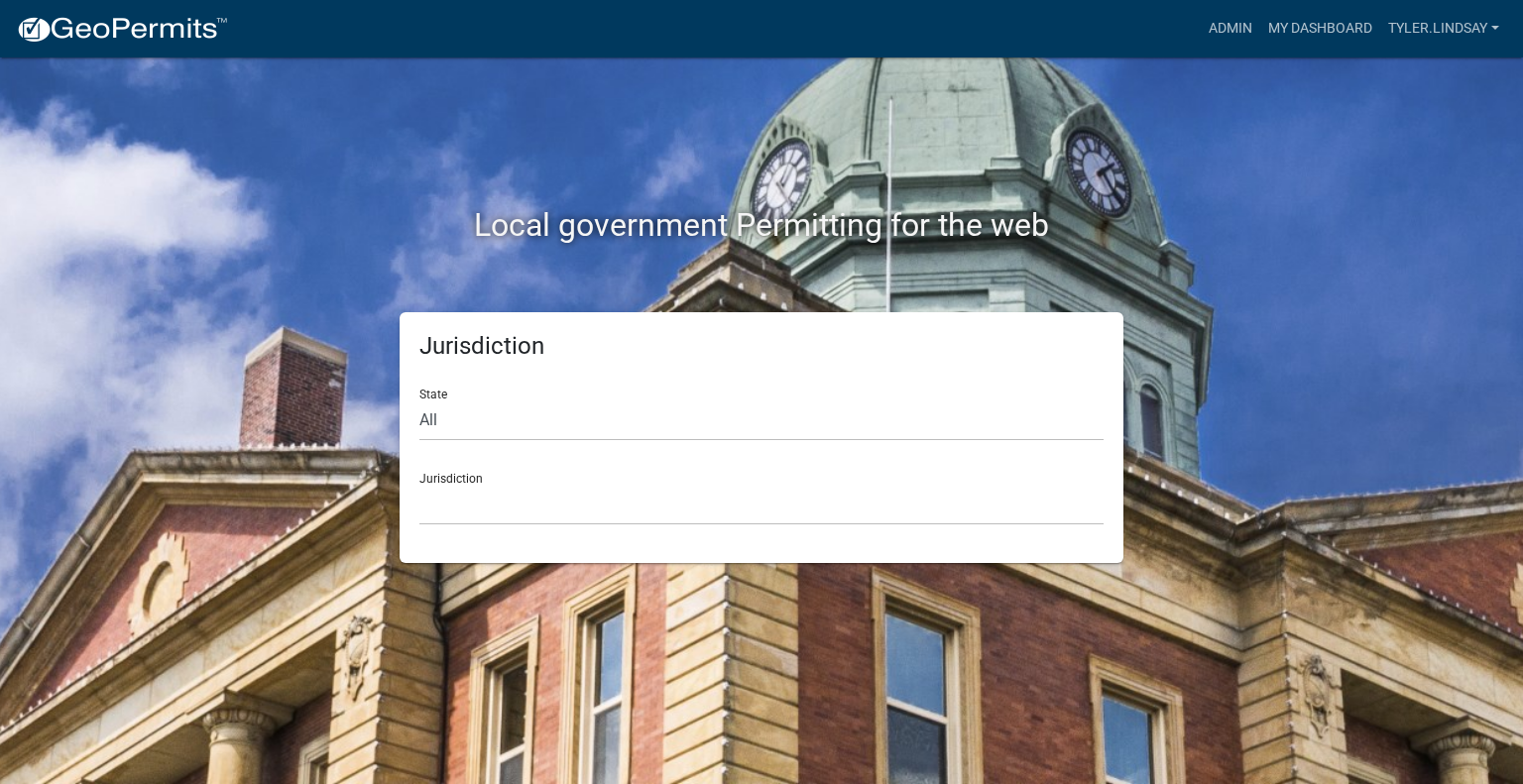 click on "Local government Permitting for the web" 